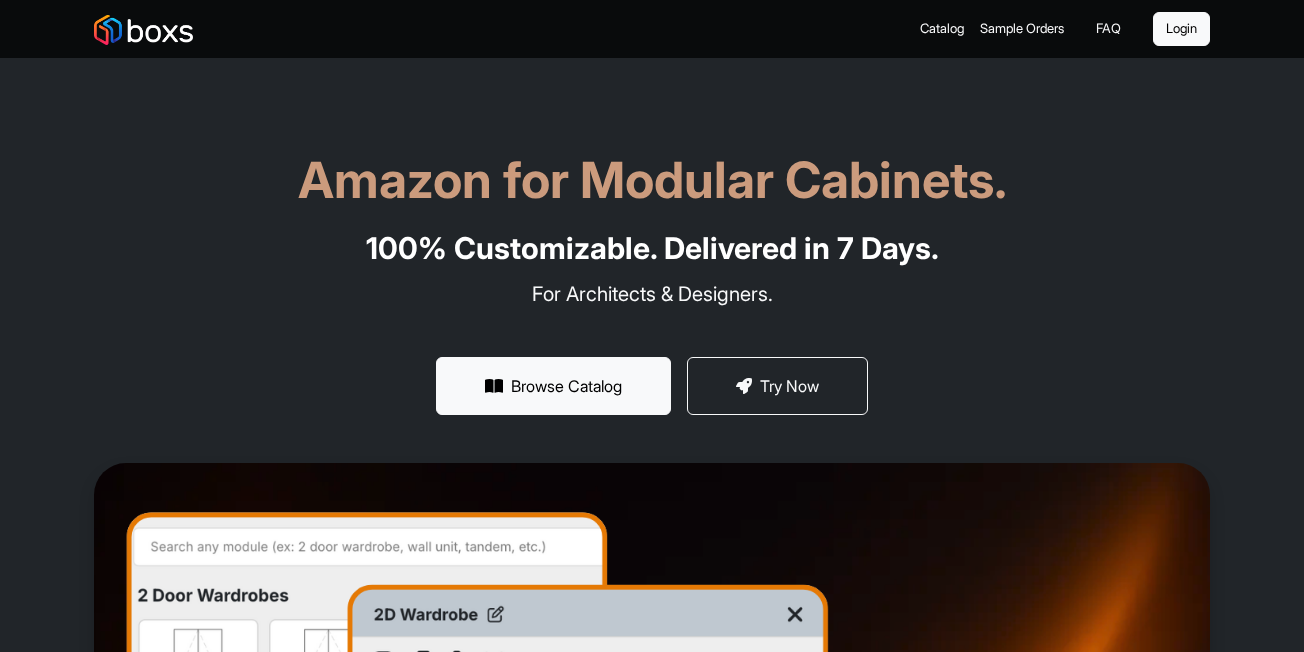 scroll, scrollTop: 0, scrollLeft: 0, axis: both 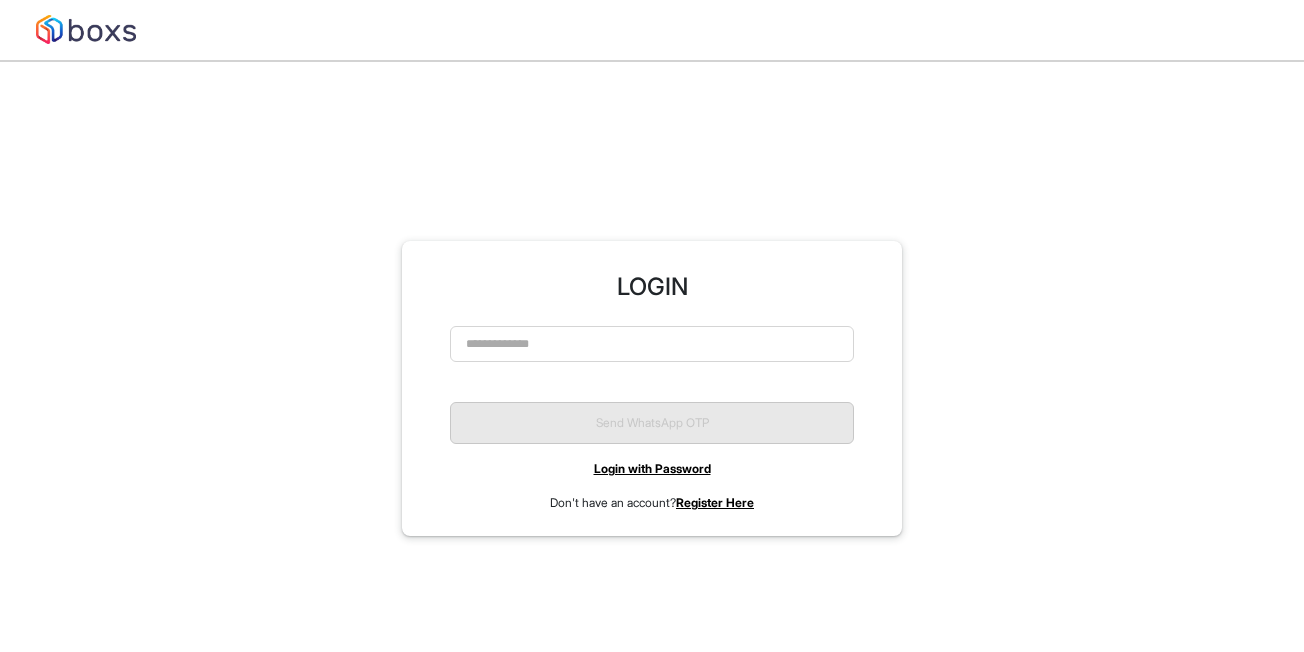click on "LOGIN  Please enter a valid 10 digit Mobile number. Send WhatsApp OTP Login with Password Don't have an account?   Register Here" at bounding box center [652, 389] 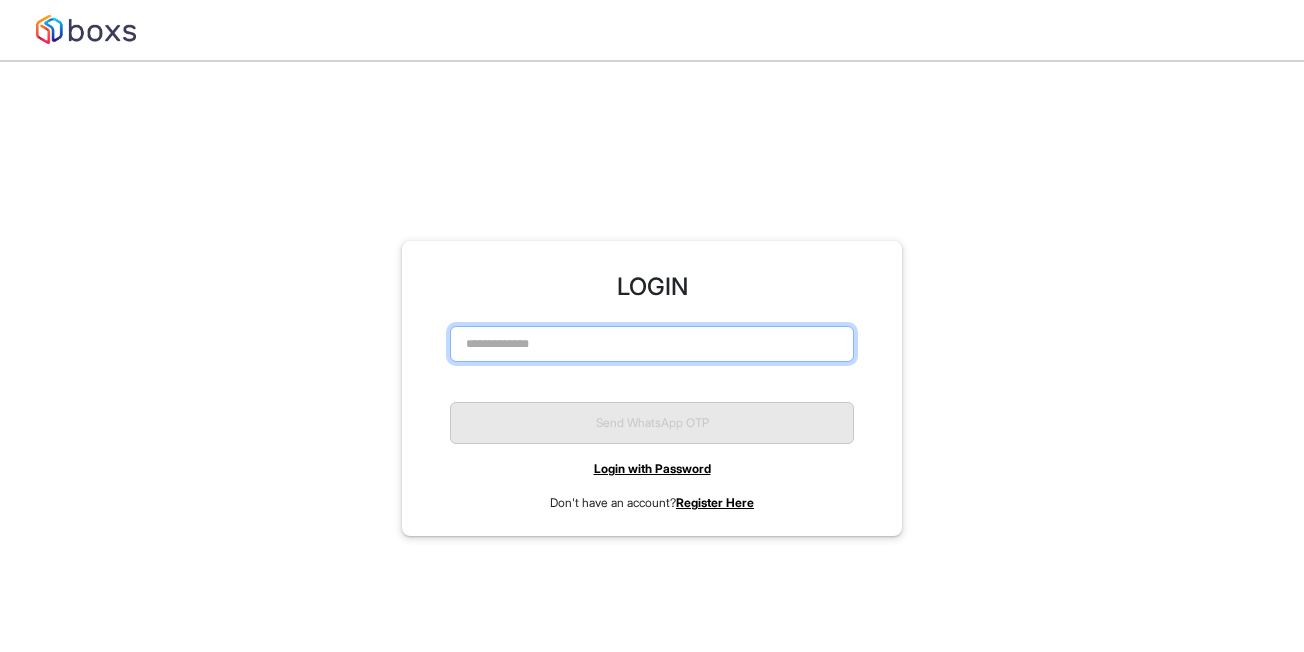 click at bounding box center (652, 344) 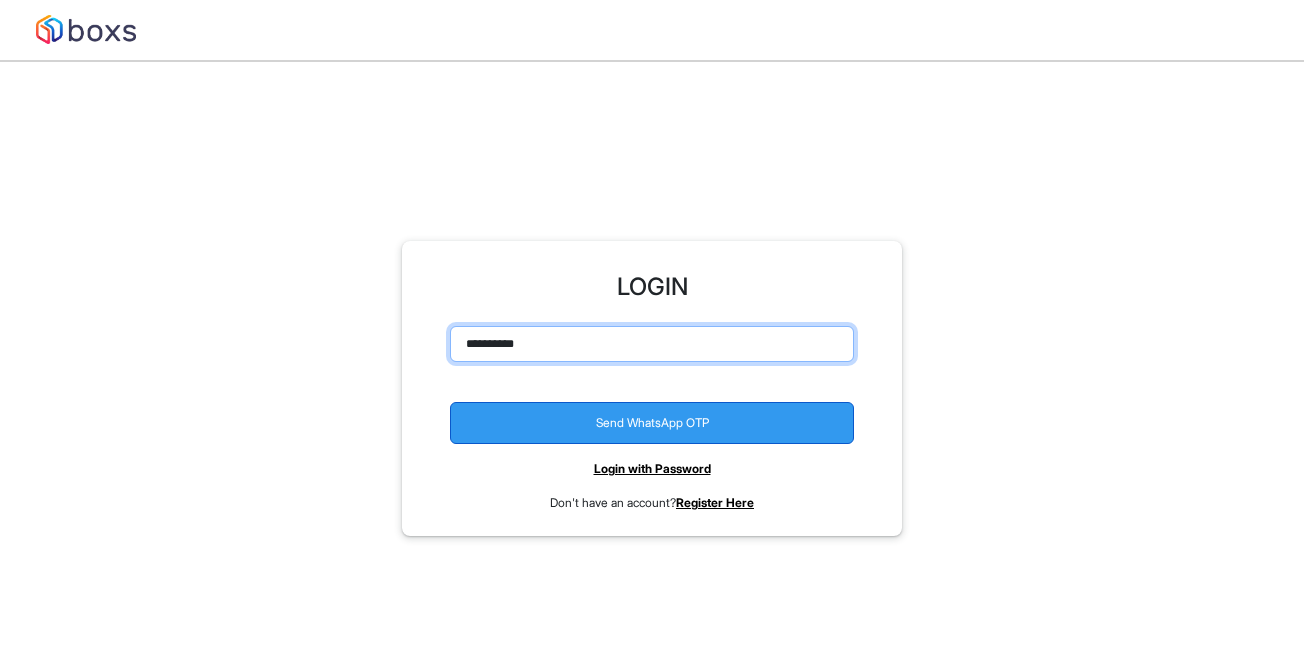 type on "**********" 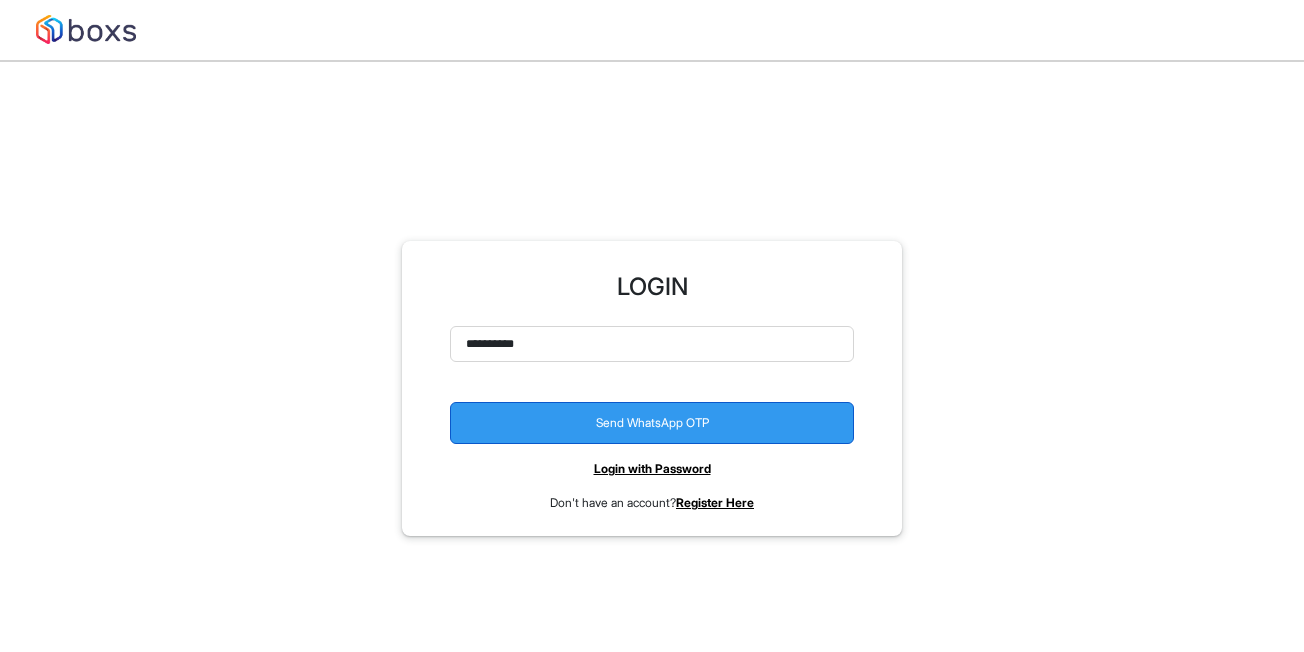 click on "Send WhatsApp OTP" at bounding box center (652, 423) 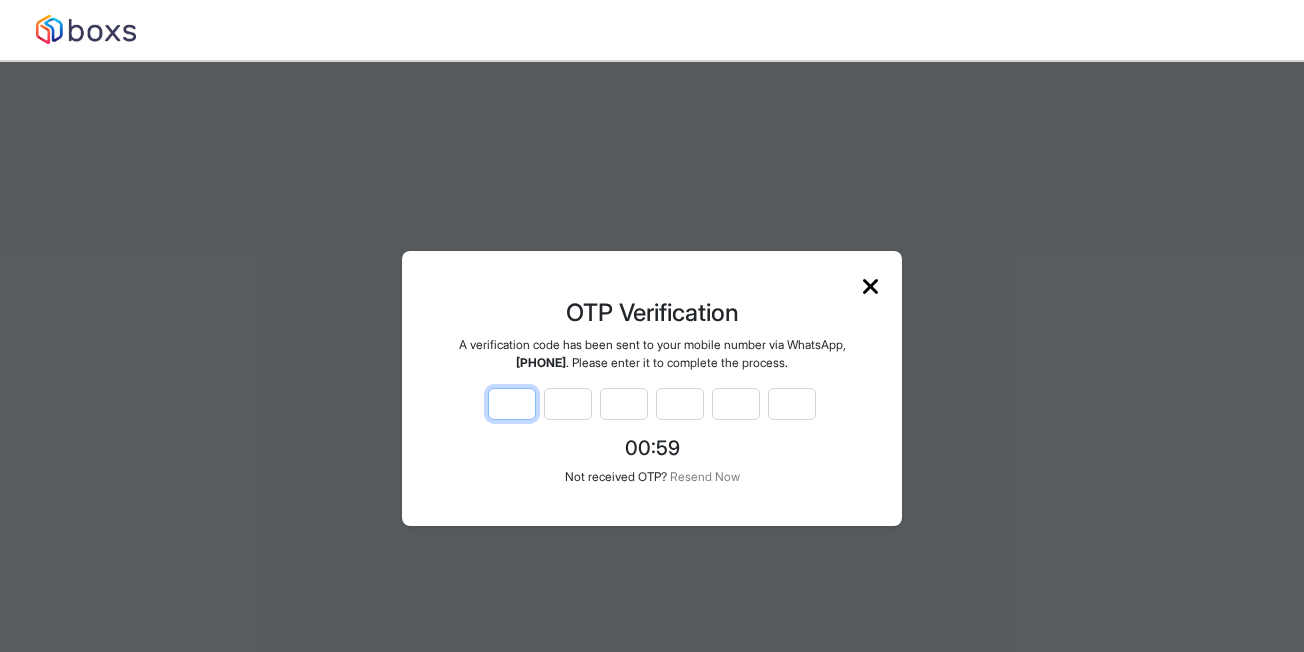 click at bounding box center (512, 404) 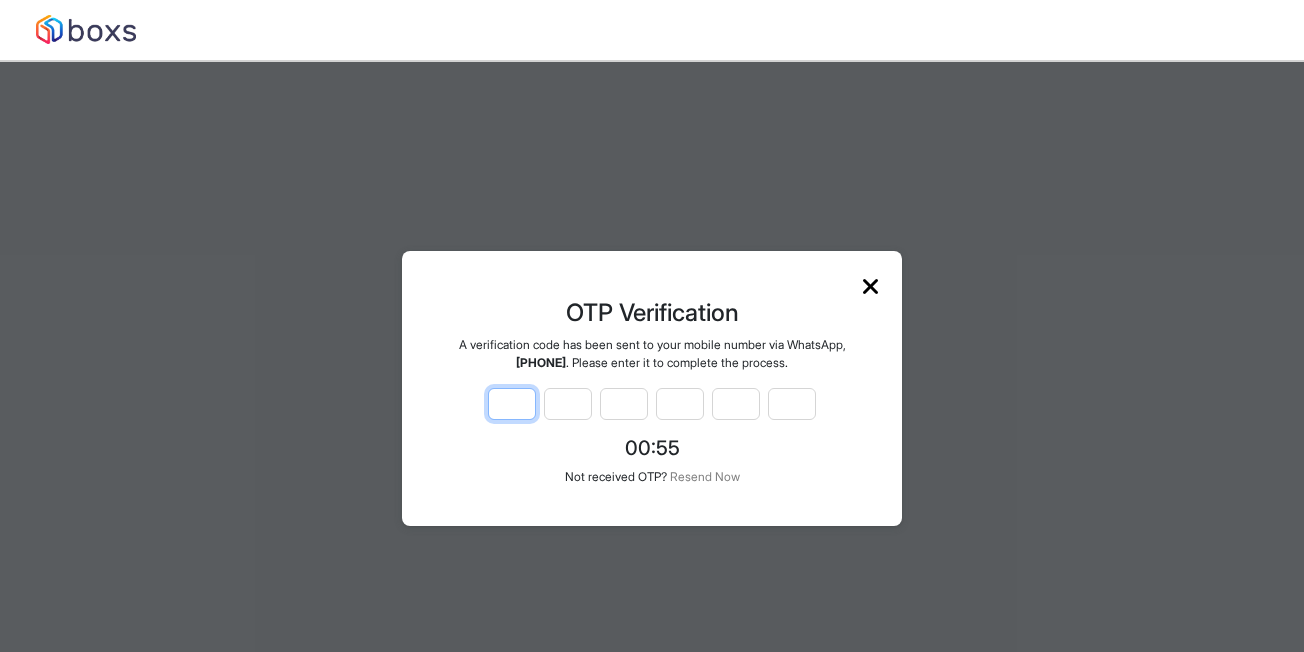 type on "*" 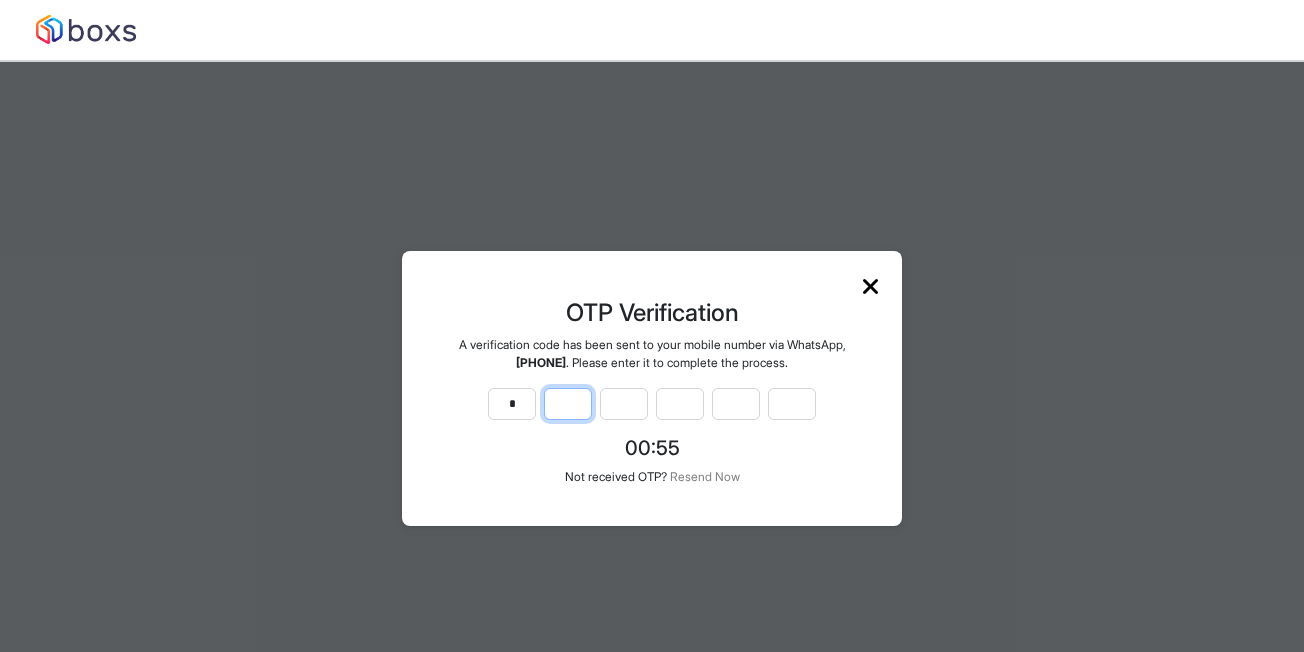 type on "*" 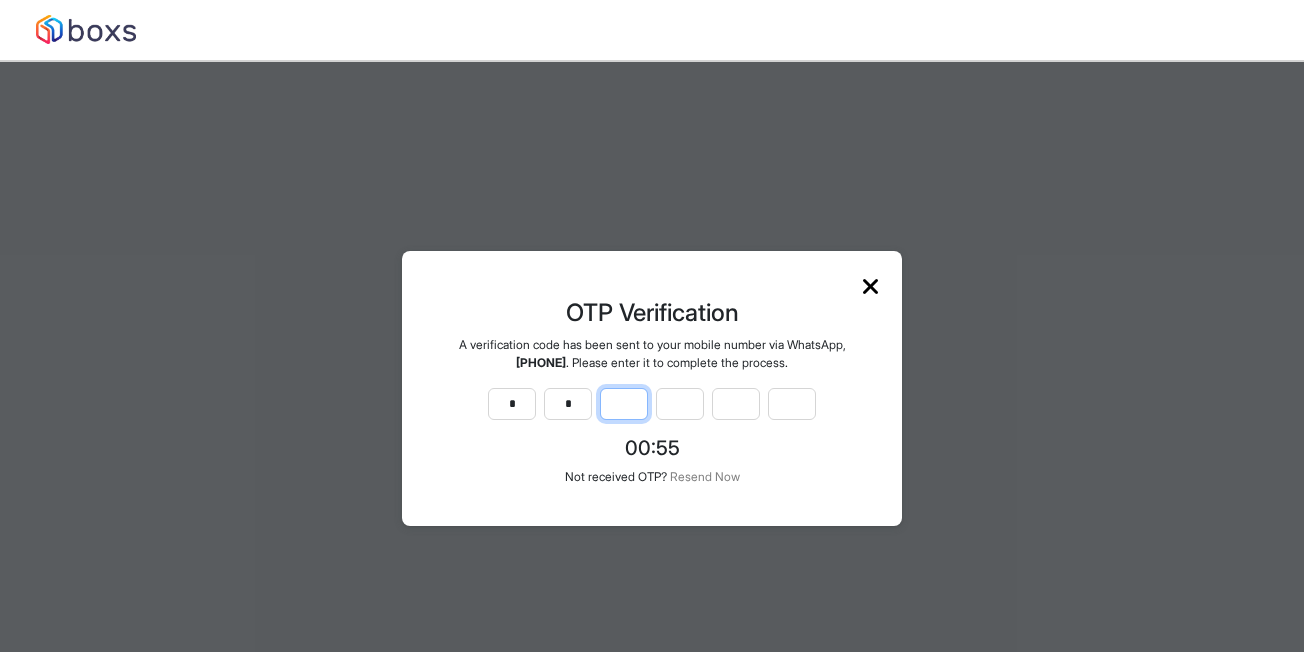 type on "*" 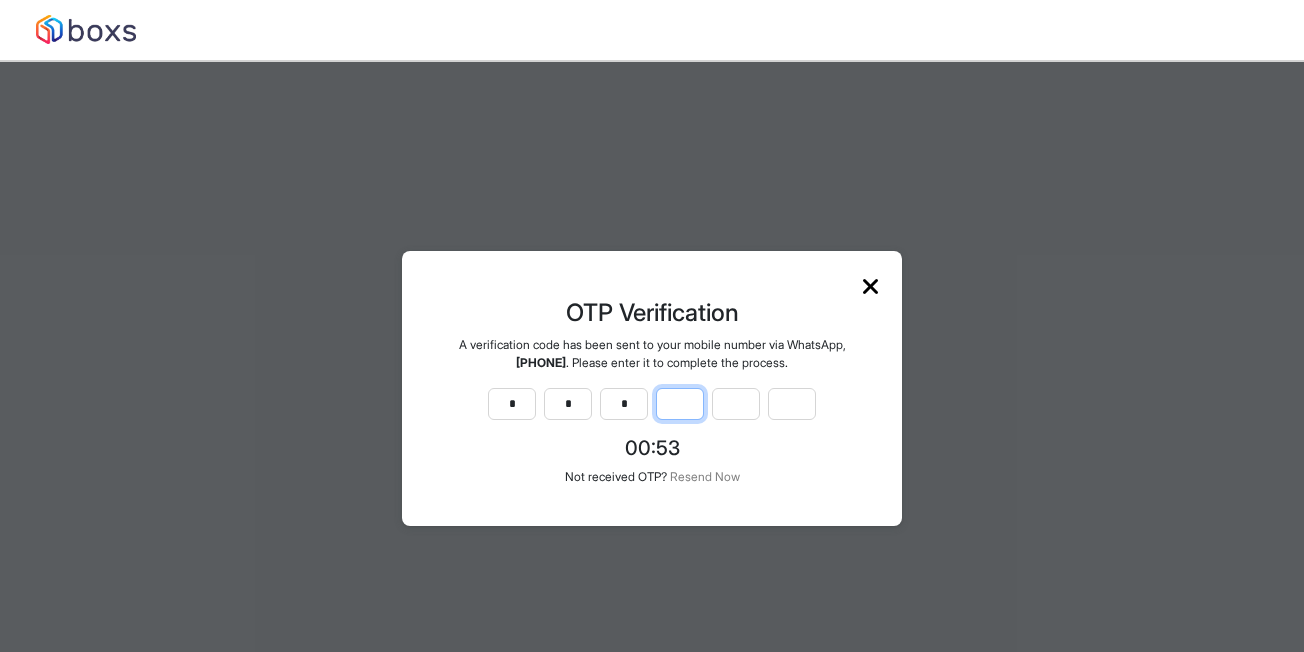 type on "*" 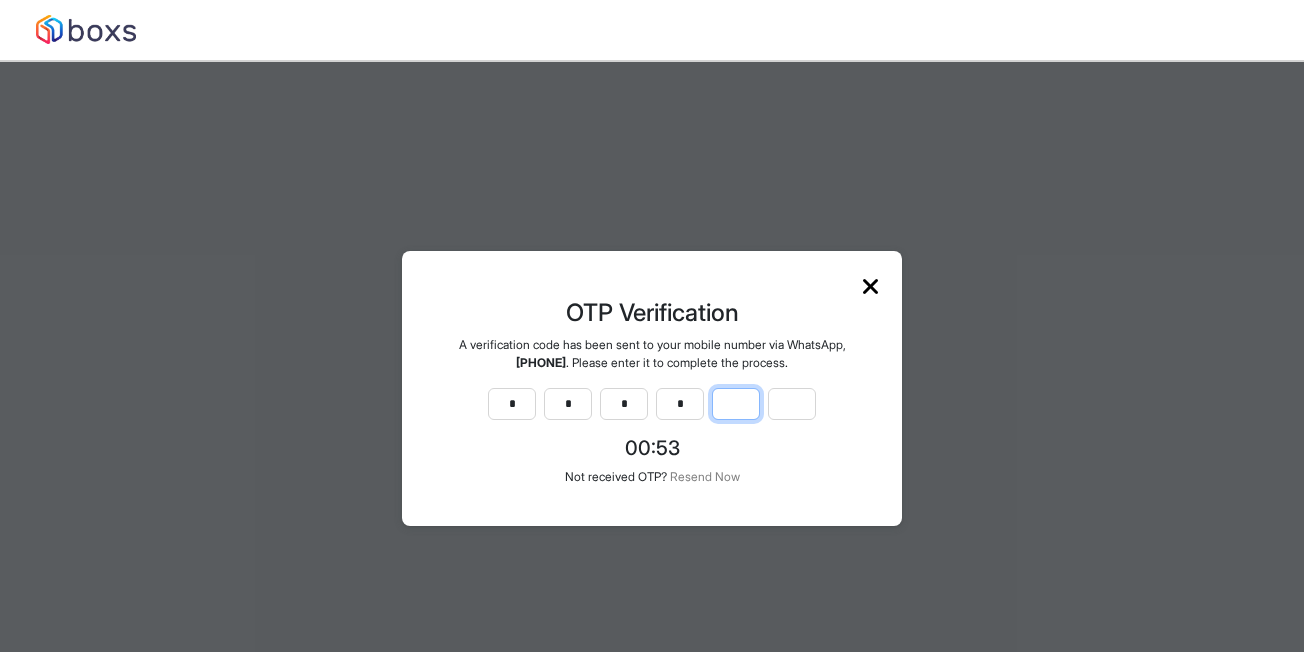 type on "*" 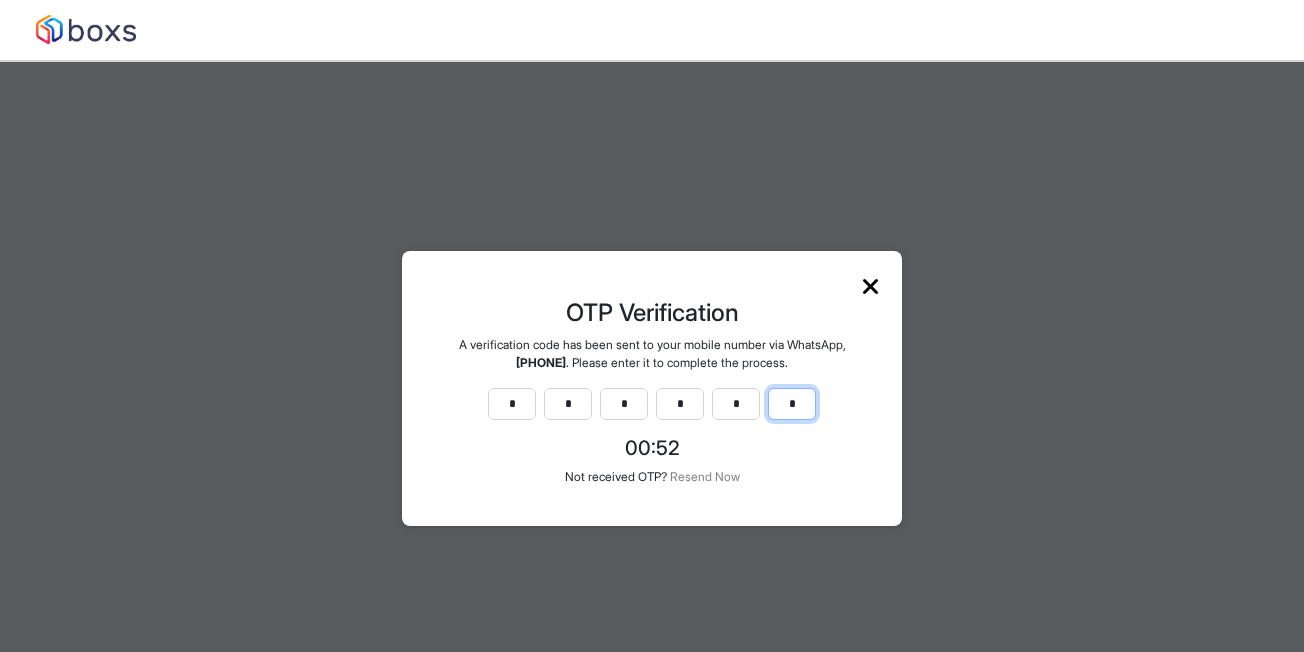 type on "*" 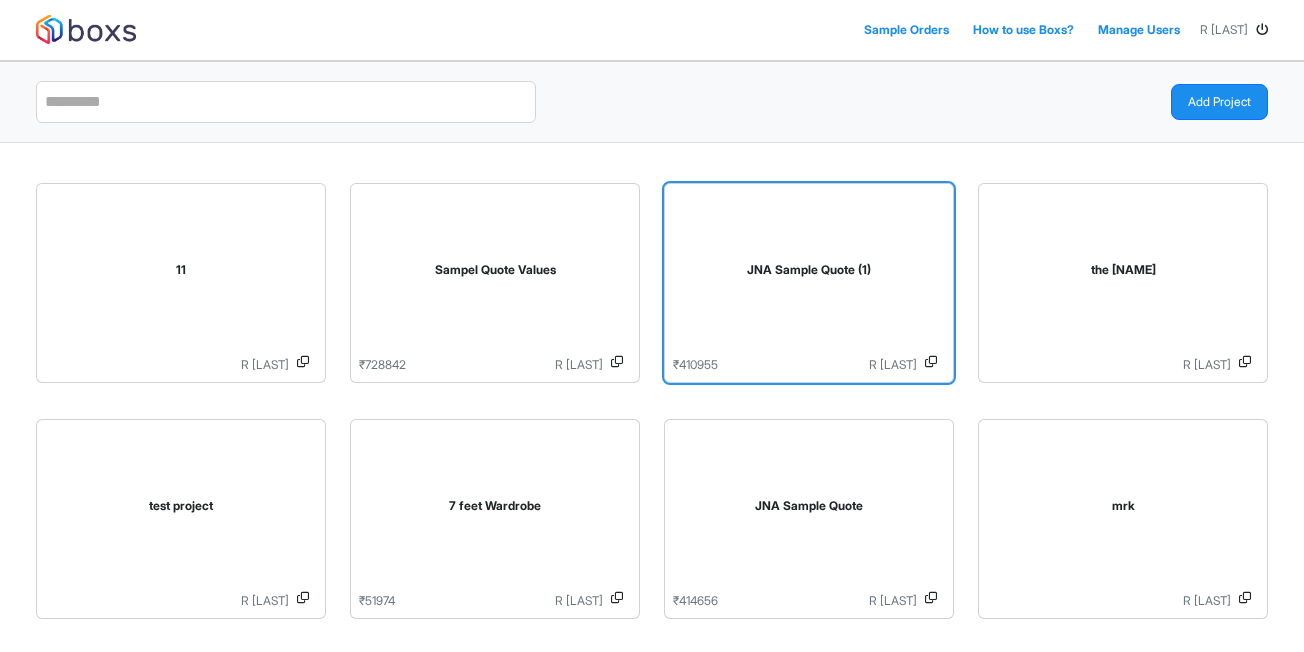 click on "JNA Sample Quote (1)" at bounding box center (809, 274) 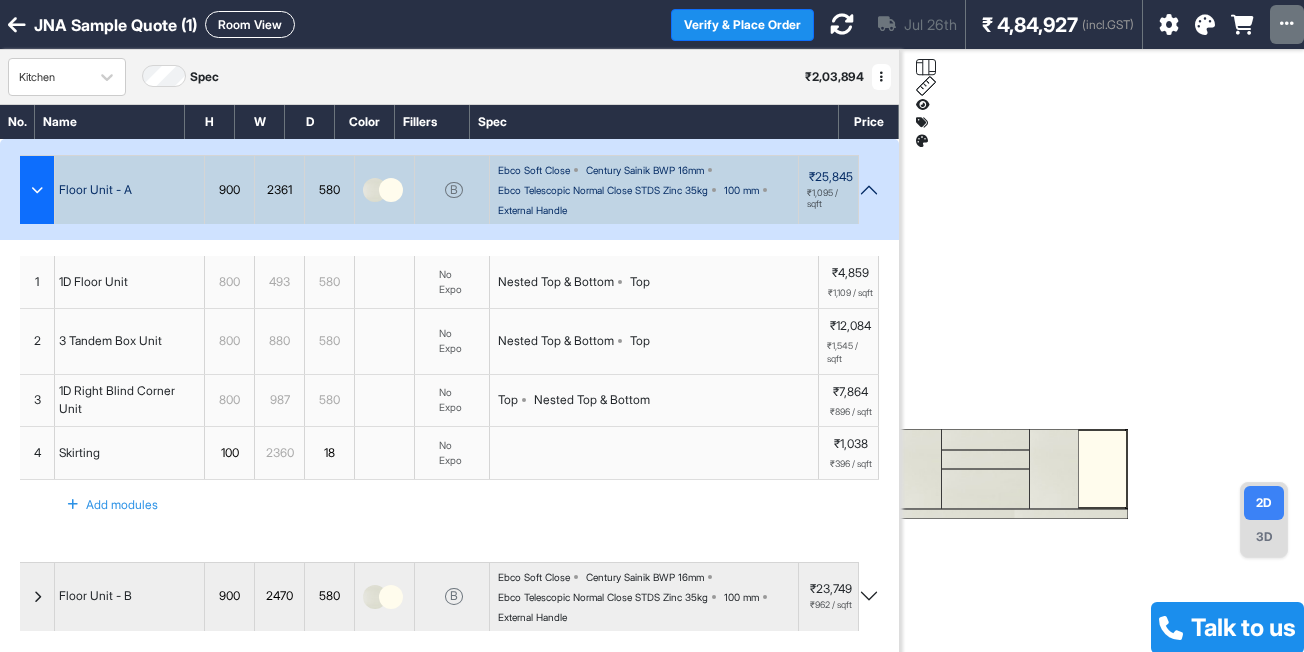 click at bounding box center (17, 25) 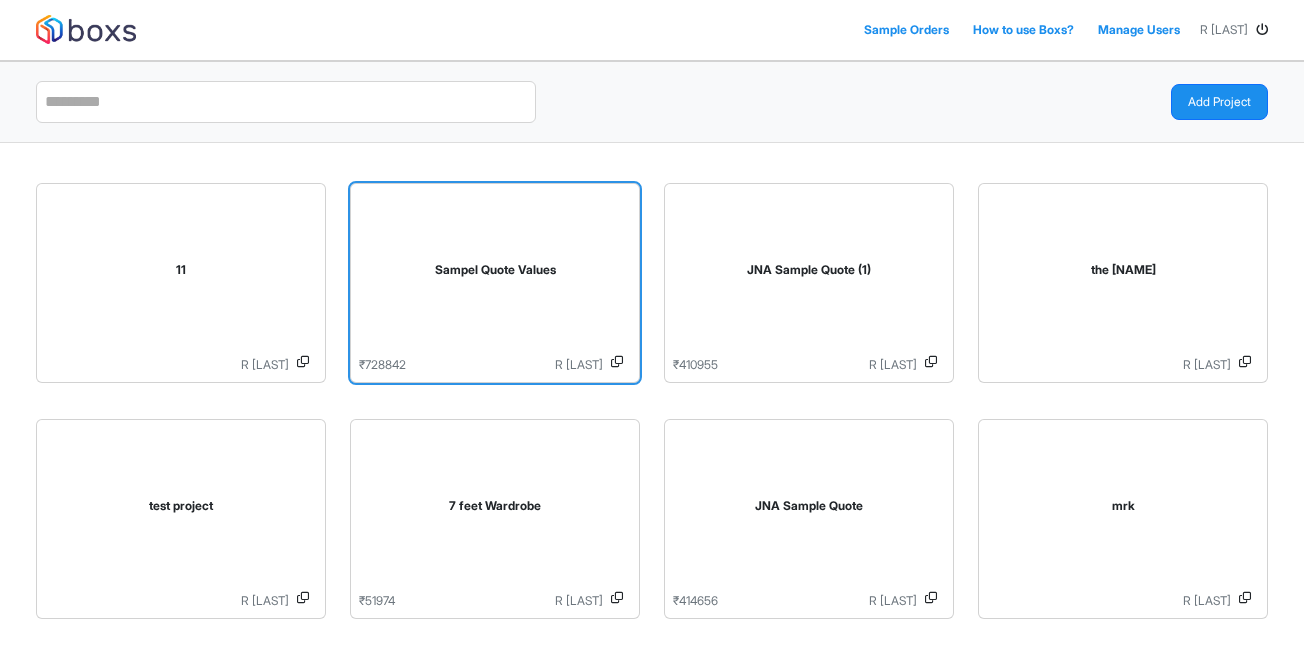 click on "Sampel Quote Values" at bounding box center (495, 274) 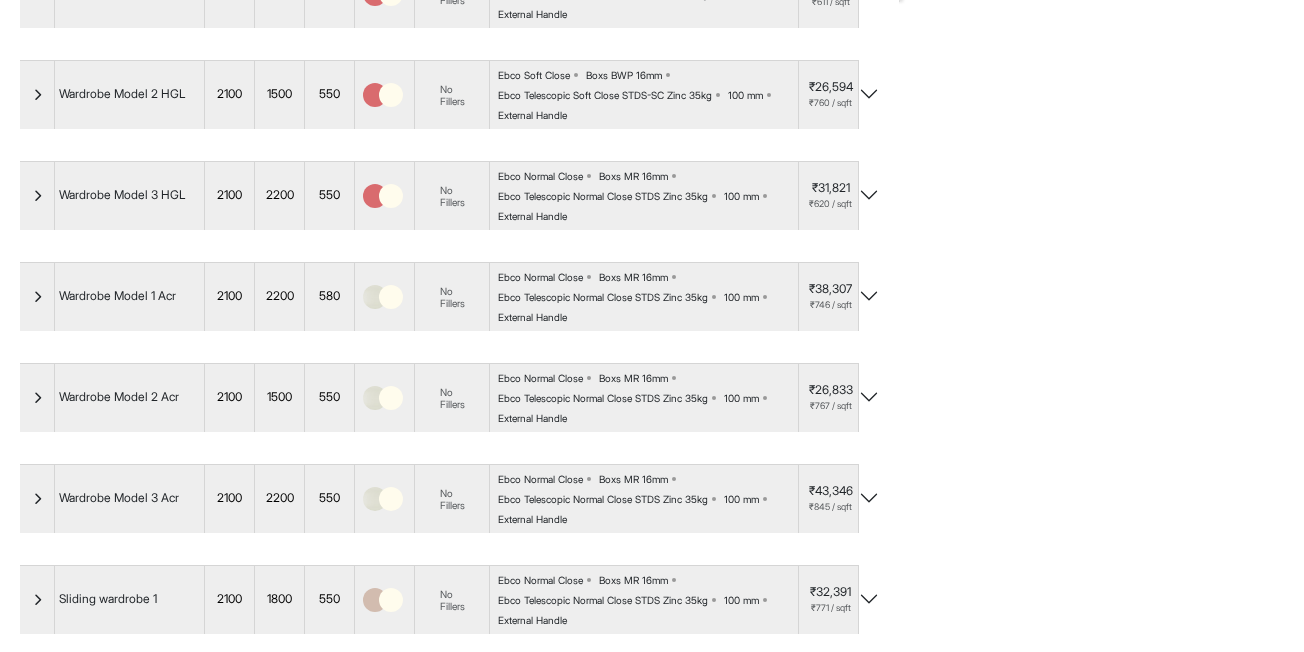 scroll, scrollTop: 800, scrollLeft: 0, axis: vertical 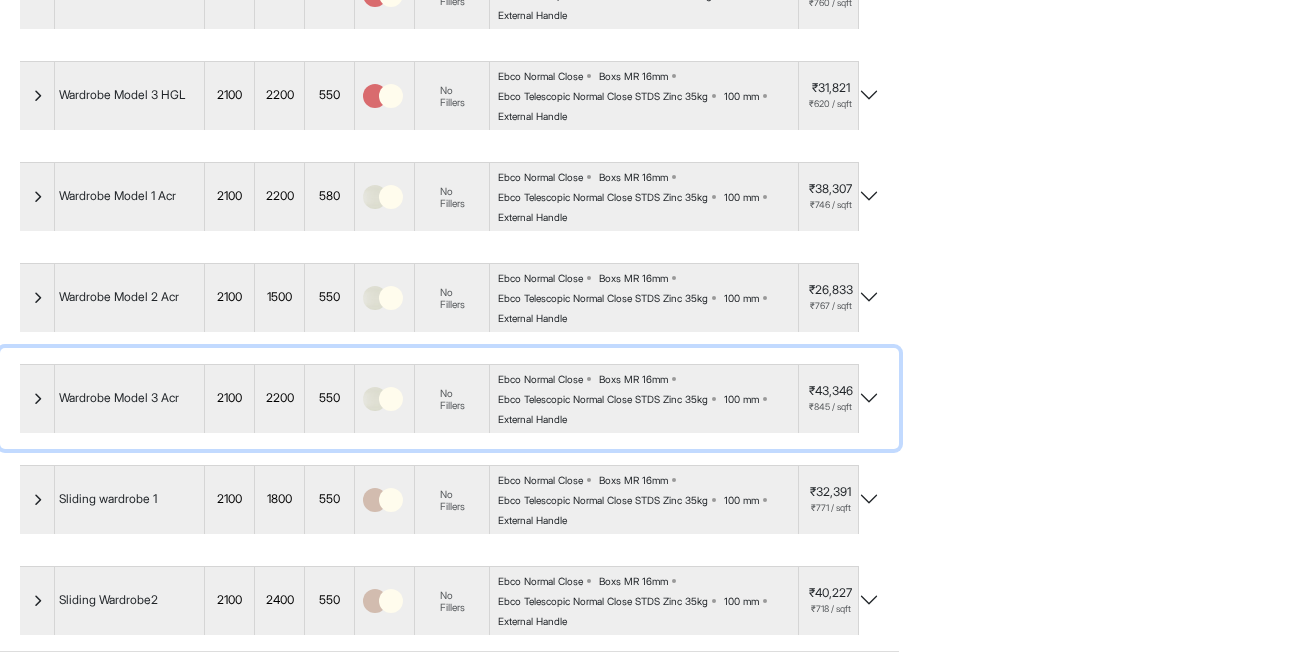 click on "Ebco Telescopic Normal Close STDS Zinc 35kg" at bounding box center (603, 399) 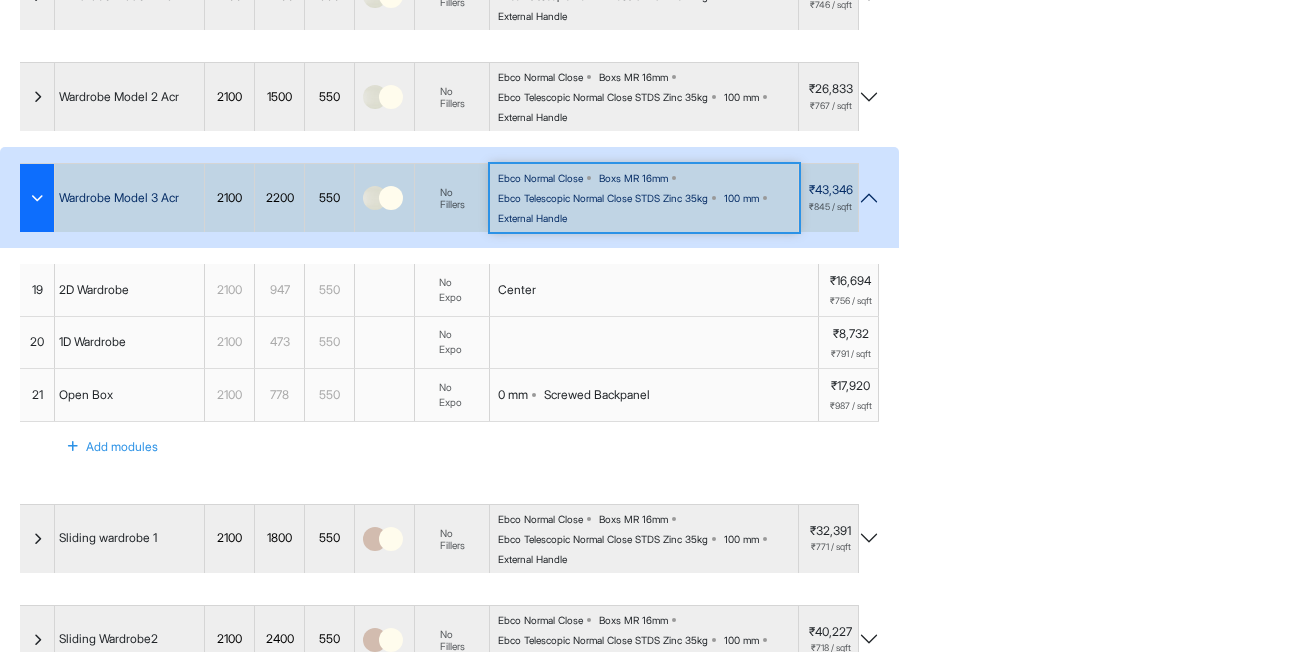 scroll, scrollTop: 586, scrollLeft: 0, axis: vertical 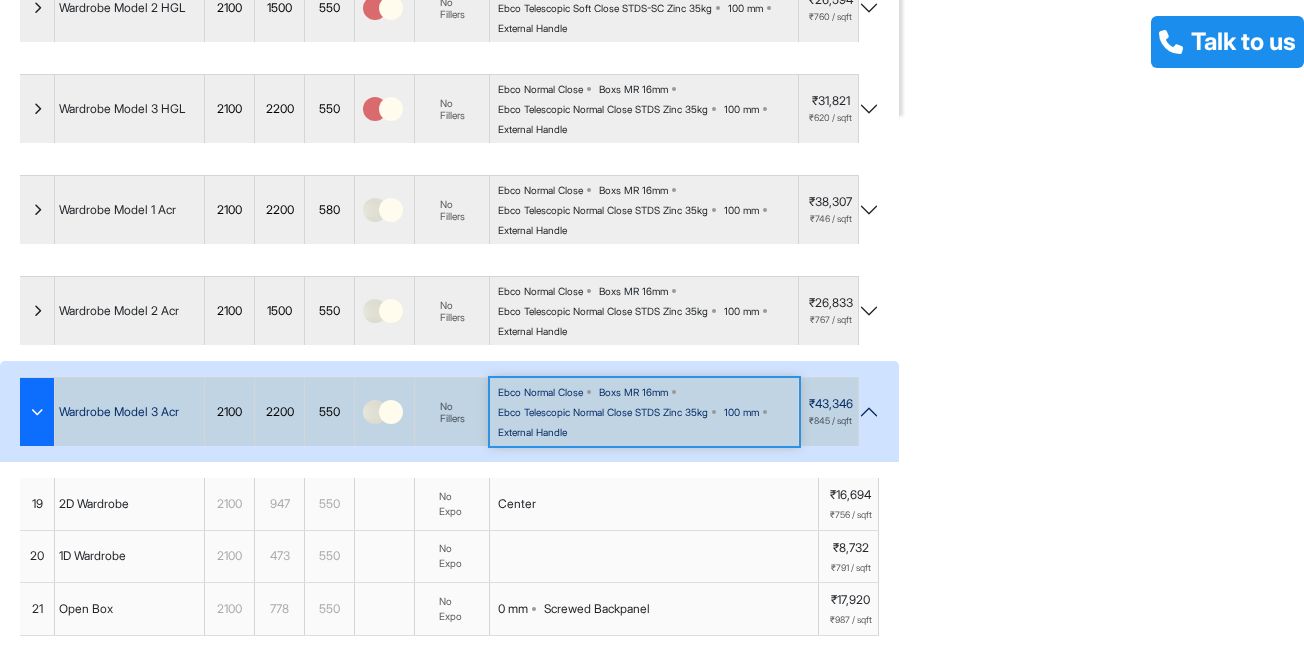 click on "Ebco Telescopic Normal Close STDS Zinc 35kg" at bounding box center [603, 412] 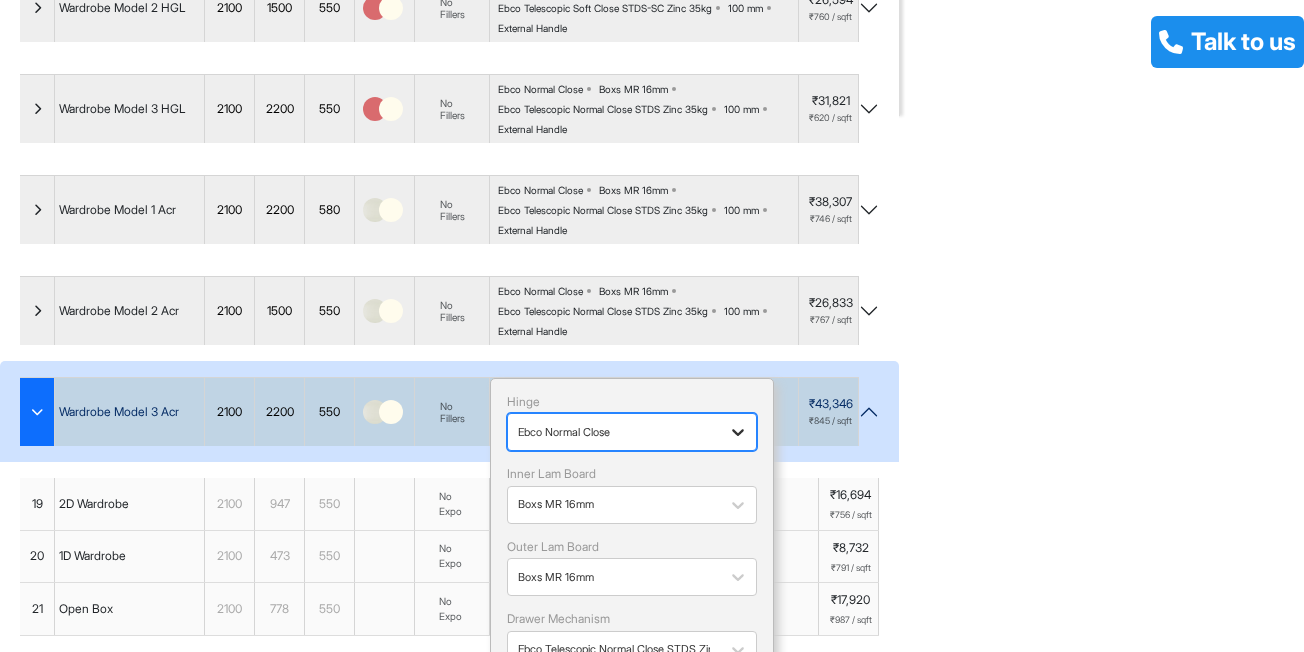 click 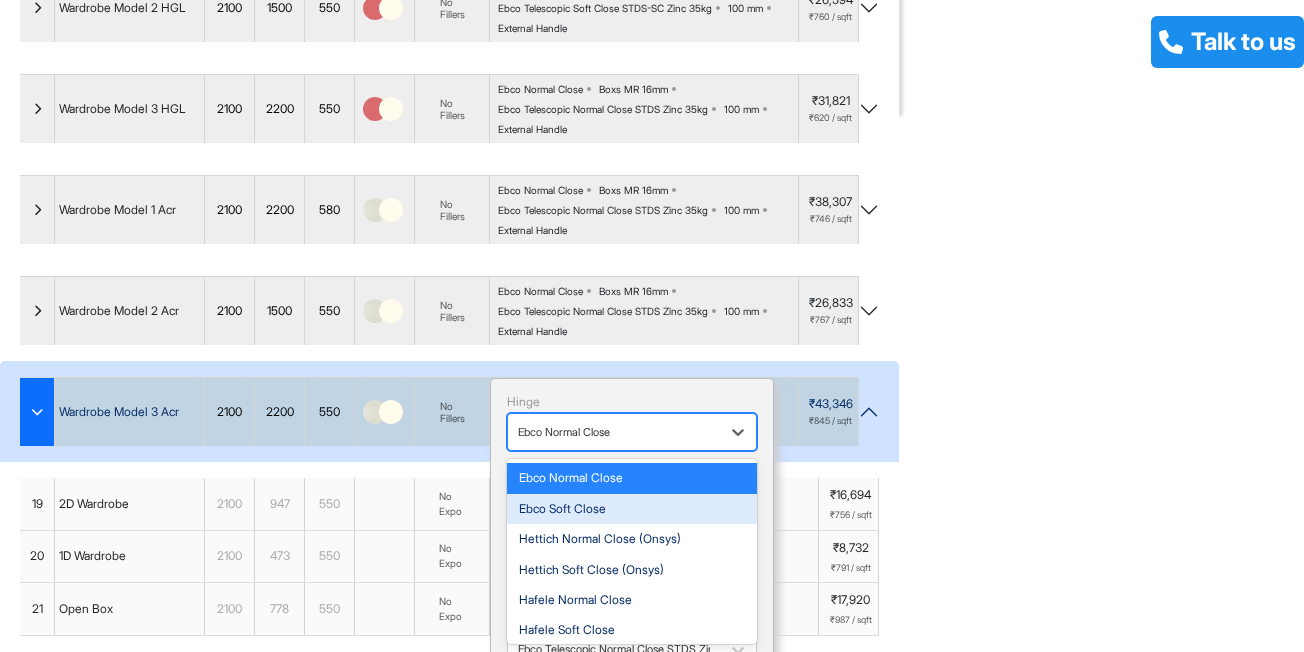 click on "Ebco Soft Close" at bounding box center (632, 509) 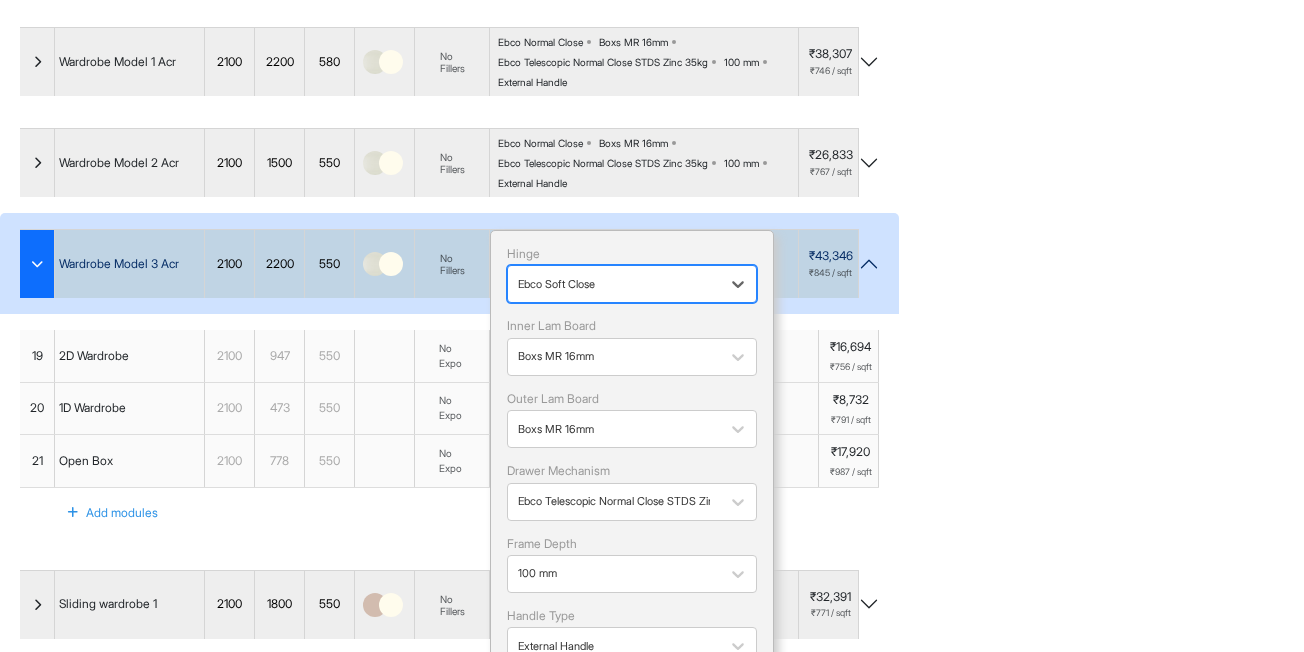 scroll, scrollTop: 886, scrollLeft: 0, axis: vertical 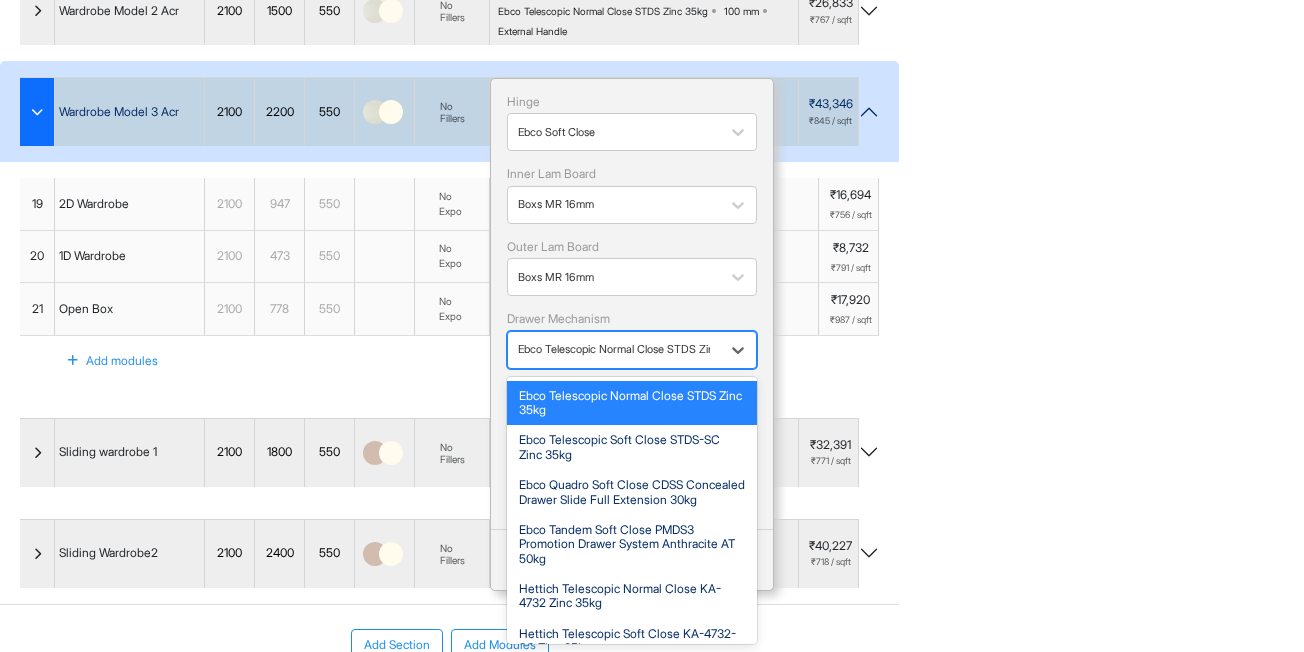 click on "Ebco Telescopic Normal Close STDS Zinc 35kg" at bounding box center (614, 349) 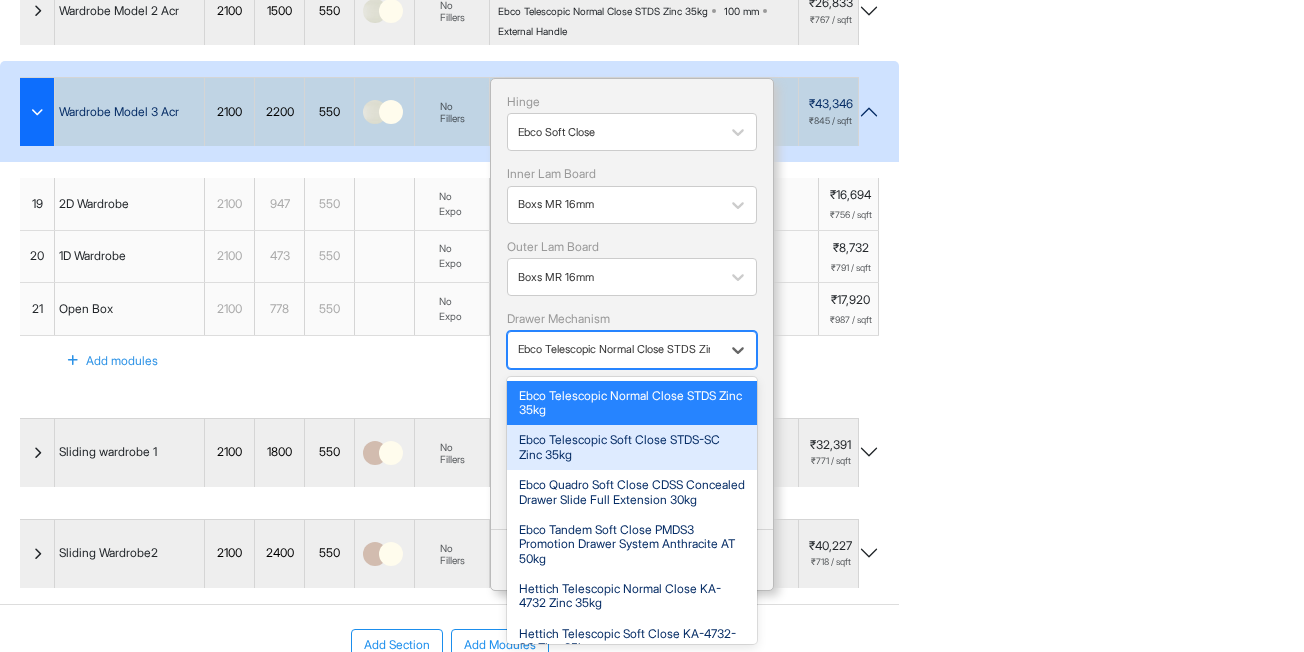 click on "Ebco Telescopic Soft Close STDS-SC Zinc 35kg" at bounding box center [632, 447] 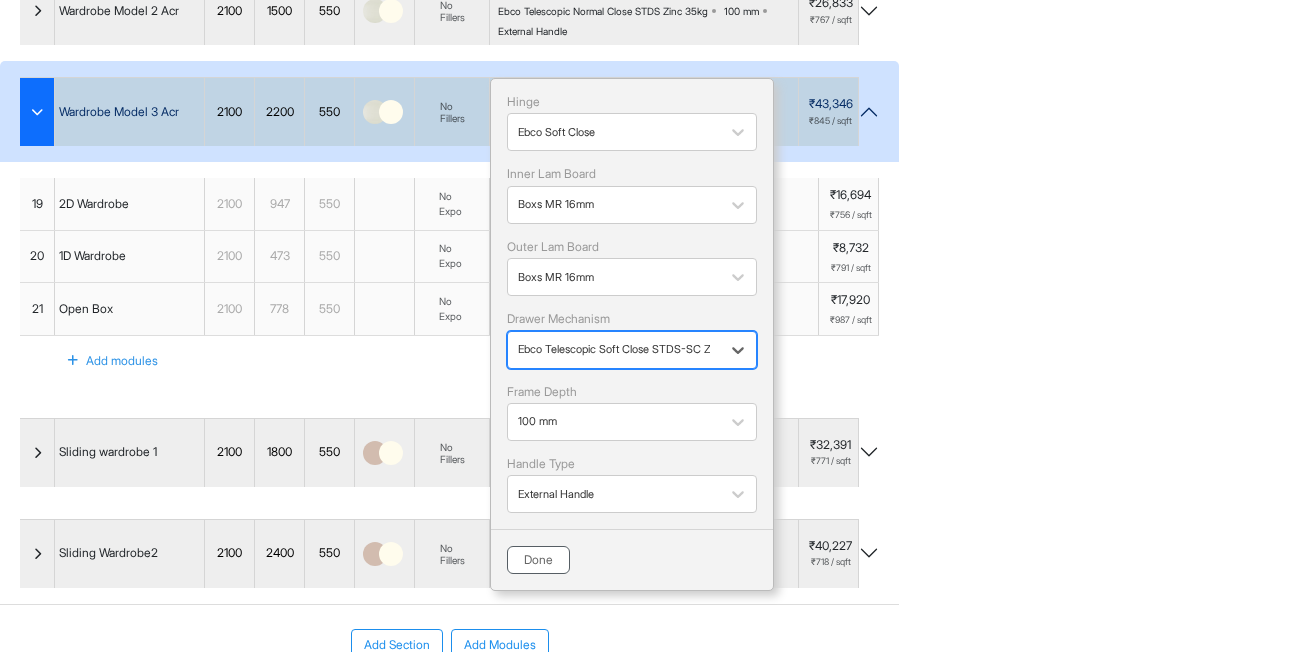 click on "Done" at bounding box center [538, 560] 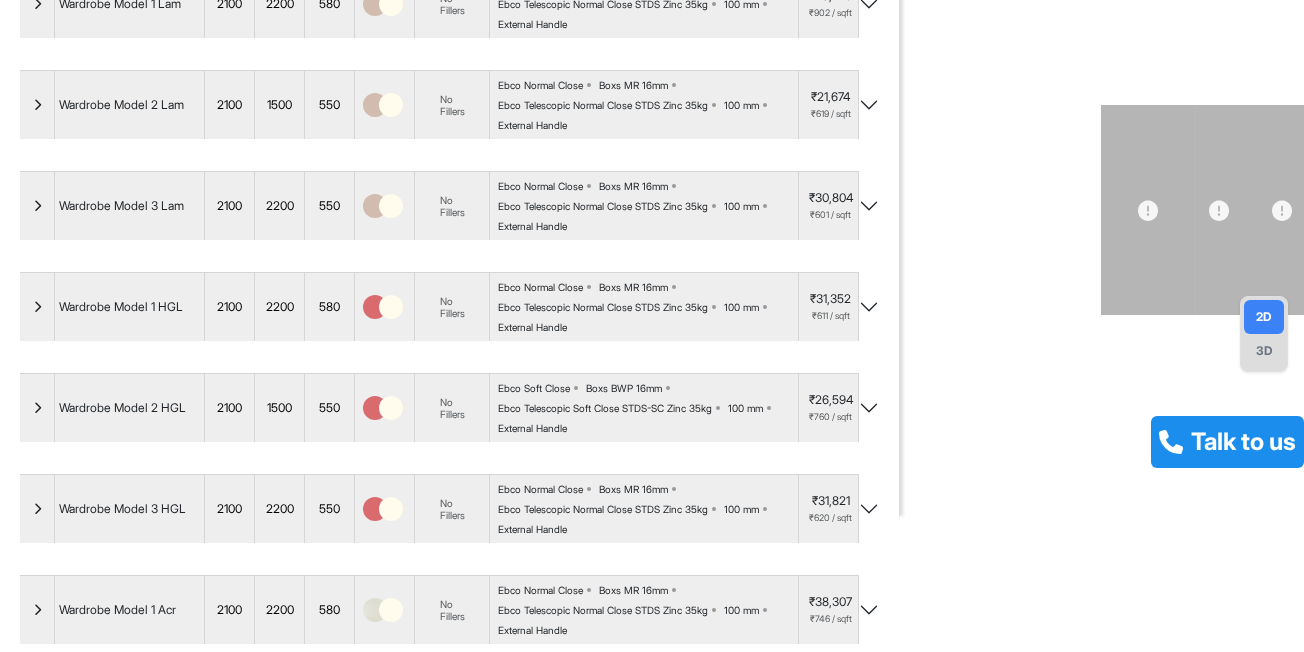 scroll, scrollTop: 0, scrollLeft: 0, axis: both 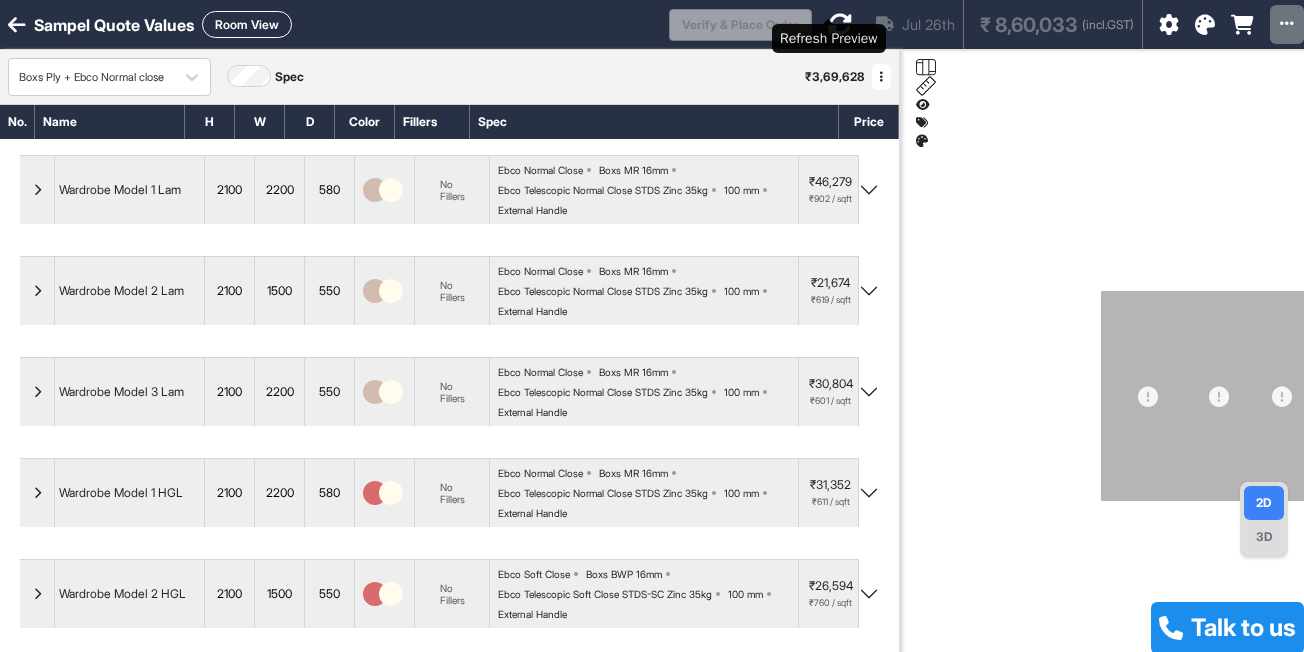 click at bounding box center [840, 24] 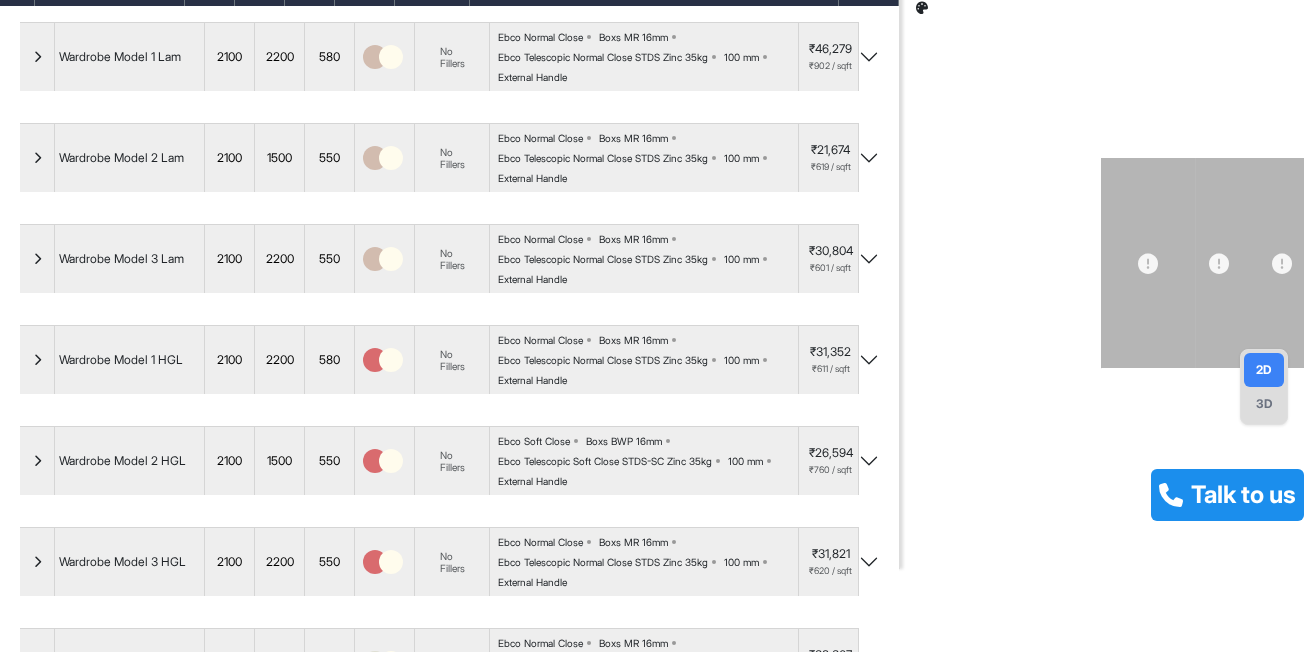 scroll, scrollTop: 0, scrollLeft: 0, axis: both 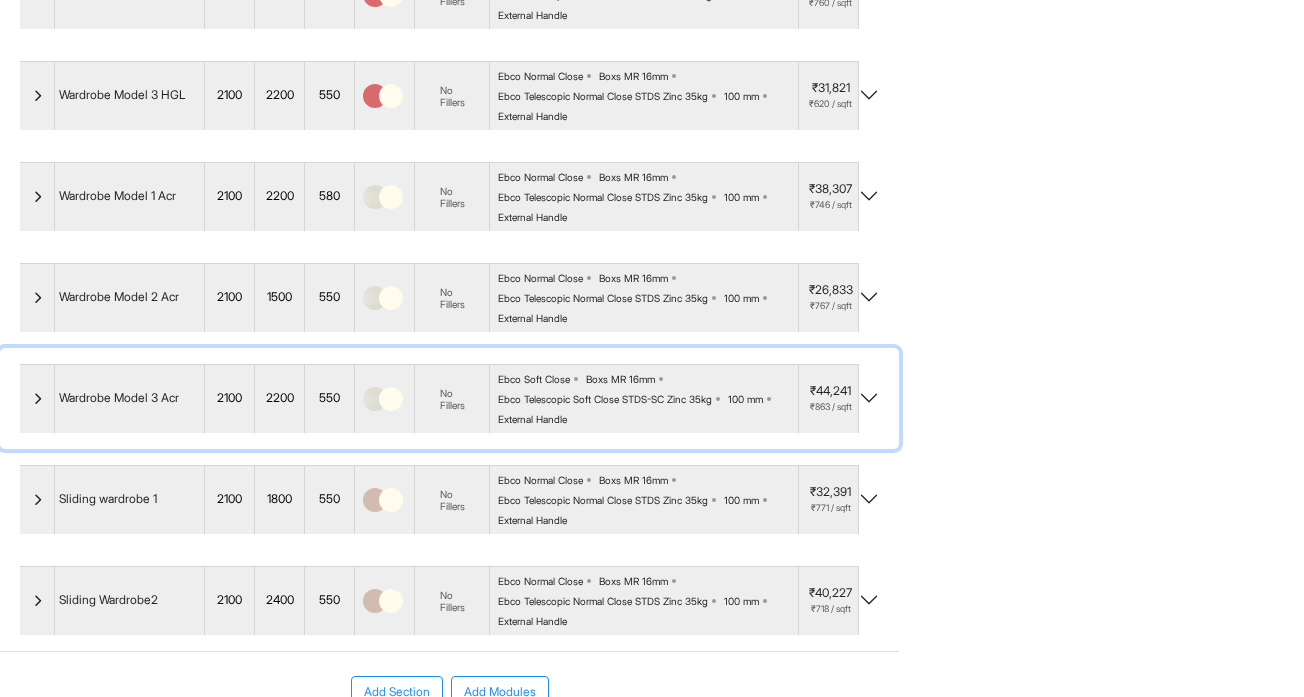 click at bounding box center (37, 399) 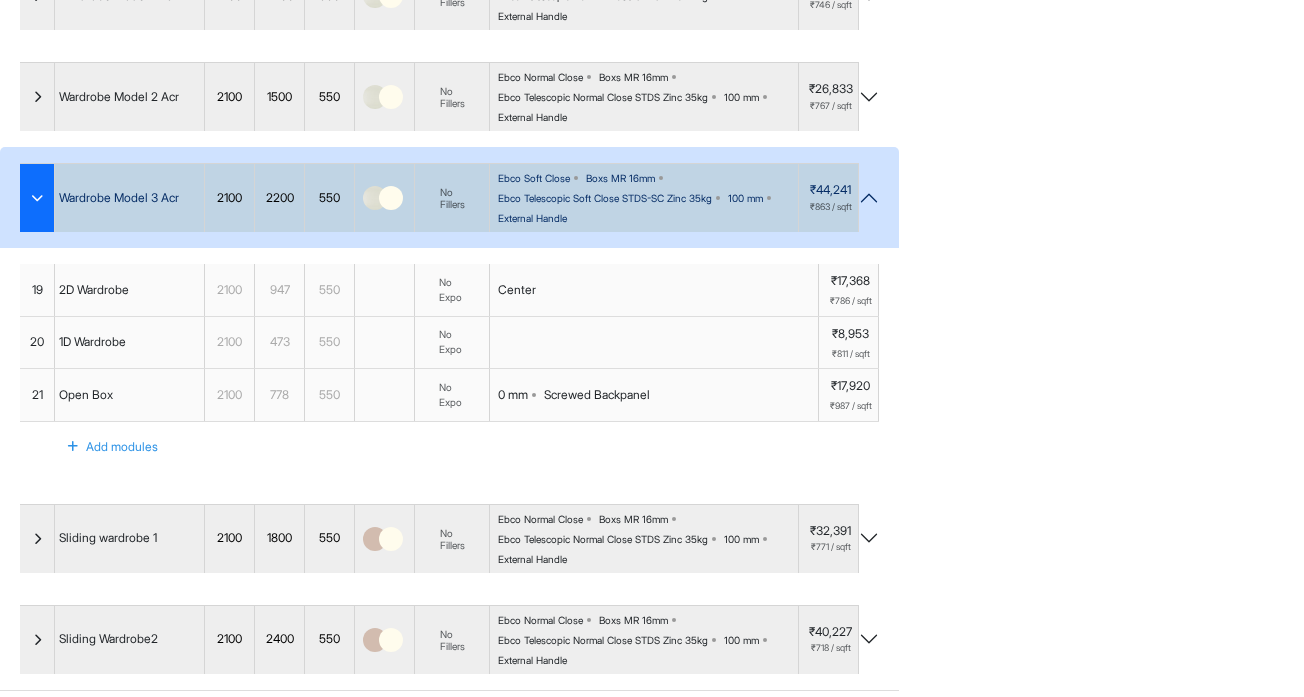 scroll, scrollTop: 586, scrollLeft: 0, axis: vertical 